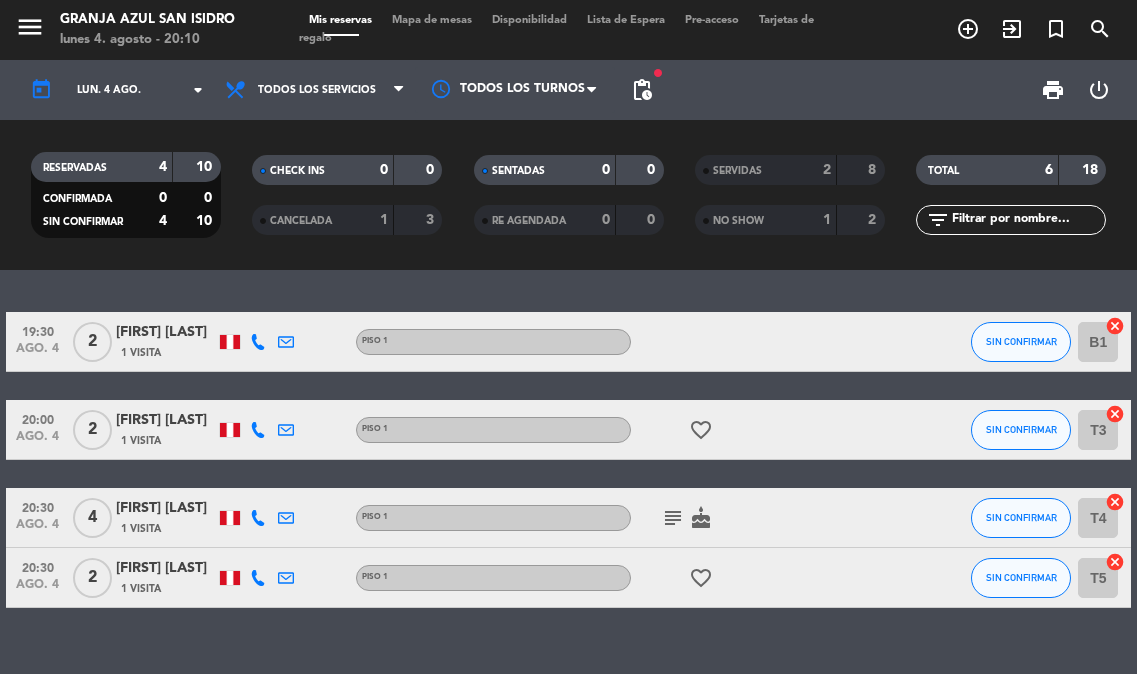 scroll, scrollTop: 0, scrollLeft: 0, axis: both 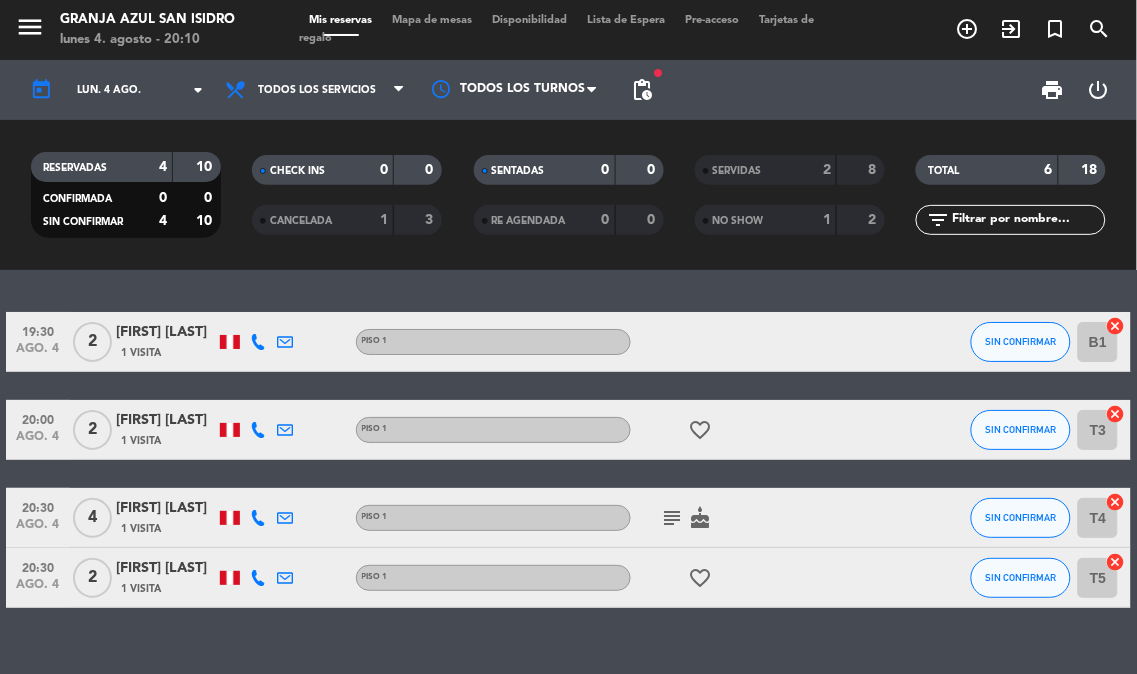click on "1 Visita" 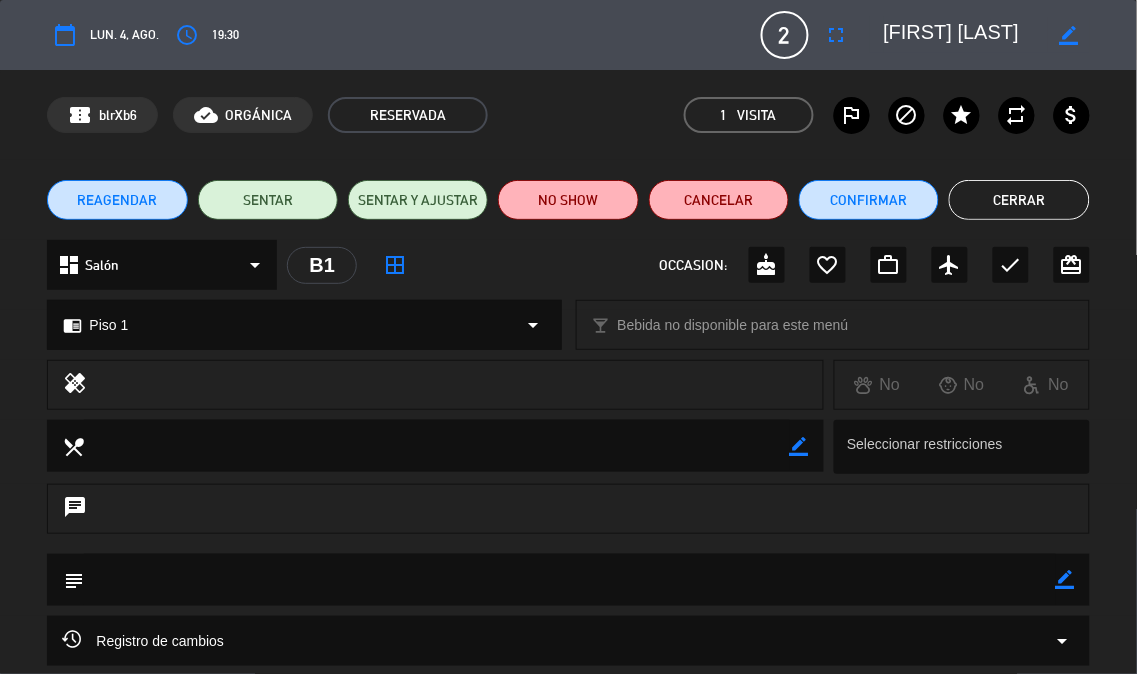 click on "Cerrar" 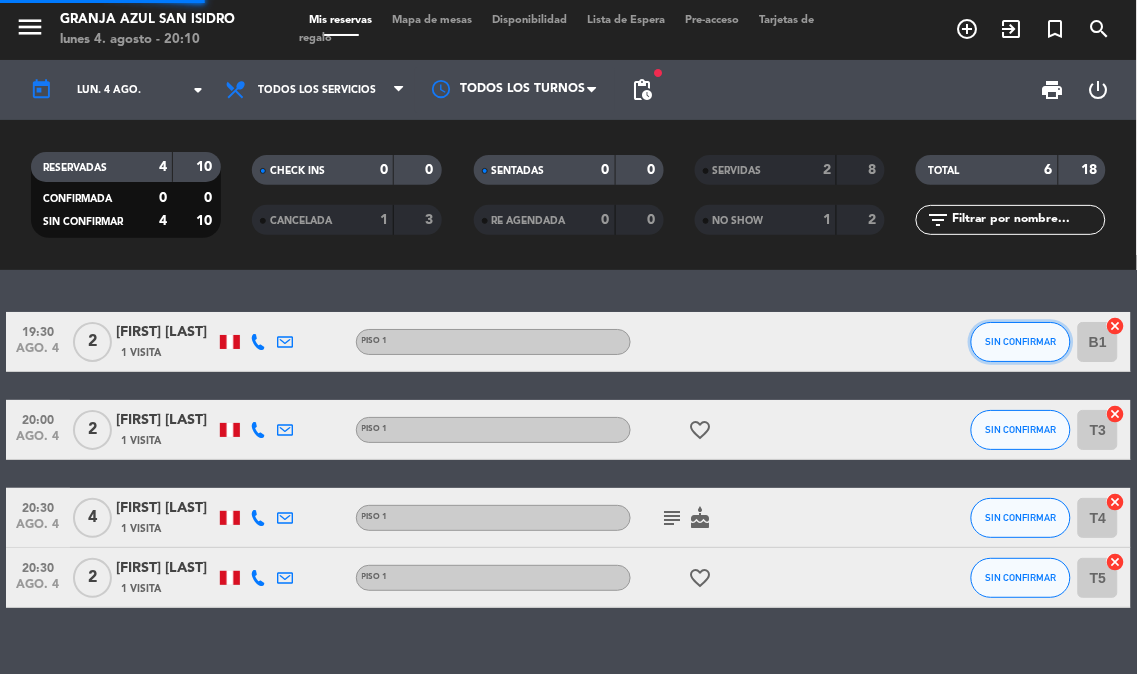 click on "SIN CONFIRMAR" 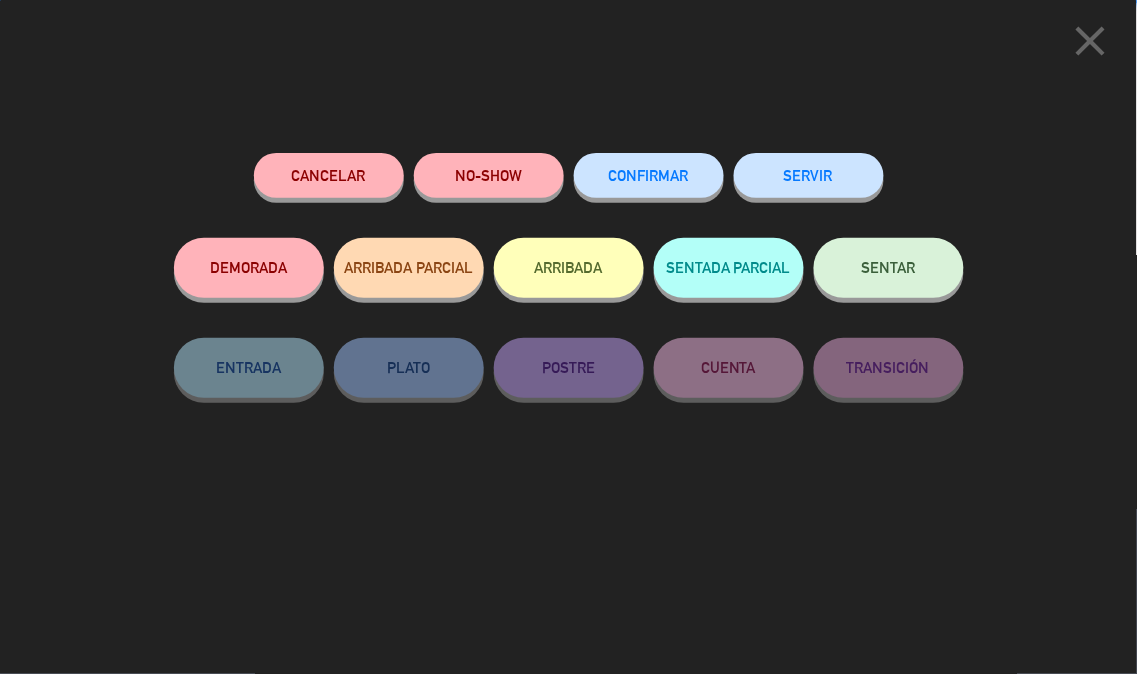 click on "NO-SHOW" 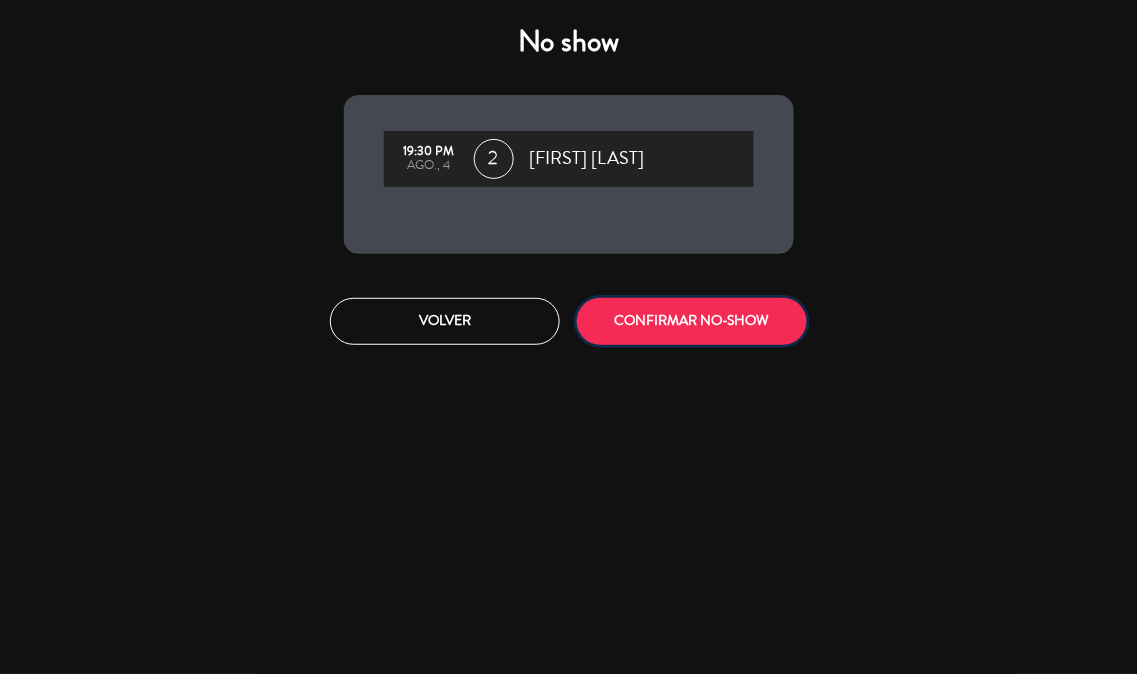 click on "CONFIRMAR NO-SHOW" 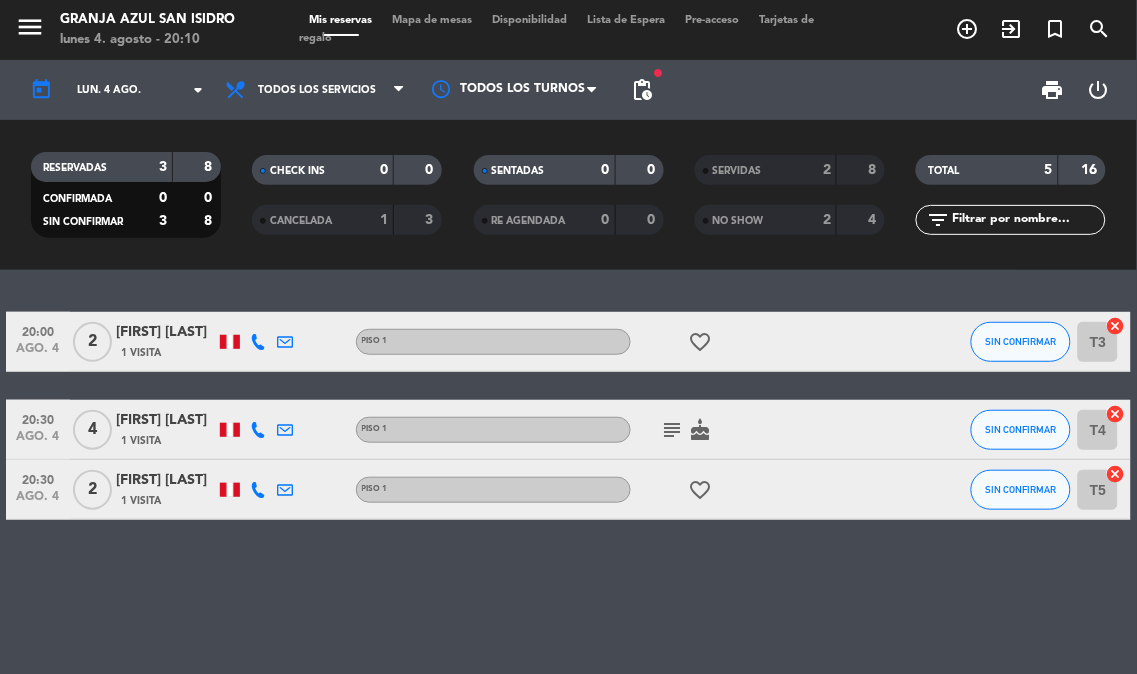click on "20:00   ago. 4   2   [FIRST] [LAST]   1 Visita   Piso 1  favorite_border  SIN CONFIRMAR T3  cancel   20:30   ago. 4   4   [FIRST] [LAST]   1 Visita   Piso 1  subject   cake  SIN CONFIRMAR T4  cancel   20:30   ago. 4   2   [FIRST] [LAST]   1 Visita   Piso 1  favorite_border  SIN CONFIRMAR T5  cancel" 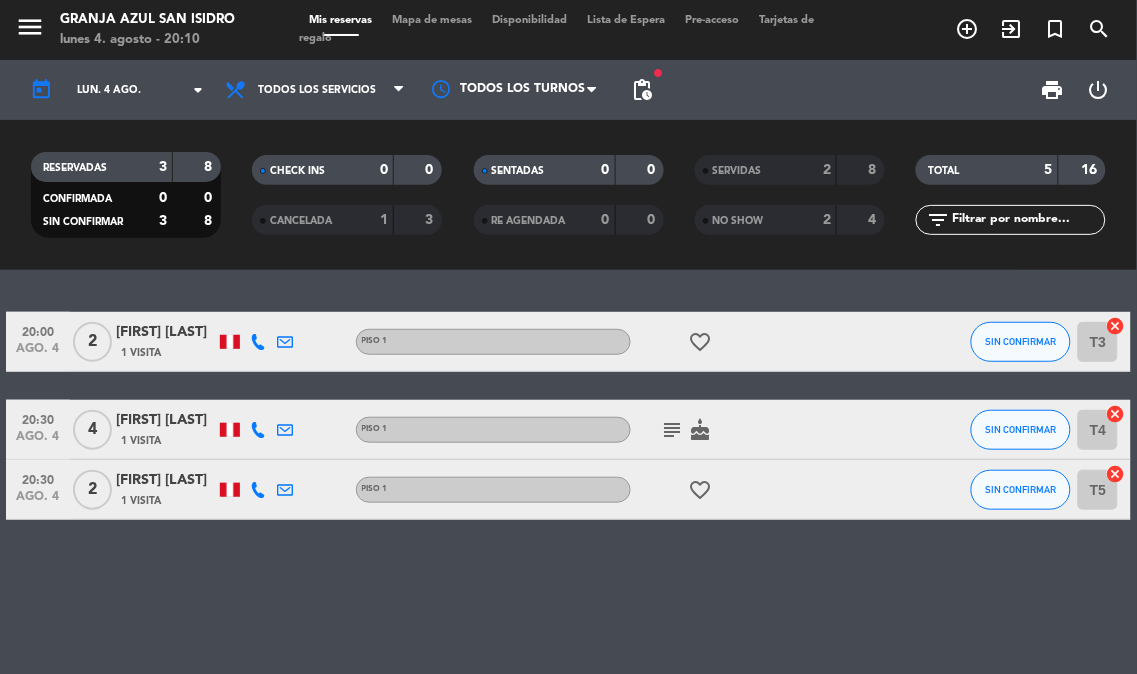 click on "20:00   ago. 4   2   [FIRST] [LAST]   1 Visita   Piso 1  favorite_border  SIN CONFIRMAR T3  cancel   20:30   ago. 4   4   [FIRST] [LAST]   1 Visita   Piso 1  subject   cake  SIN CONFIRMAR T4  cancel   20:30   ago. 4   2   [FIRST] [LAST]   1 Visita   Piso 1  favorite_border  SIN CONFIRMAR T5  cancel" 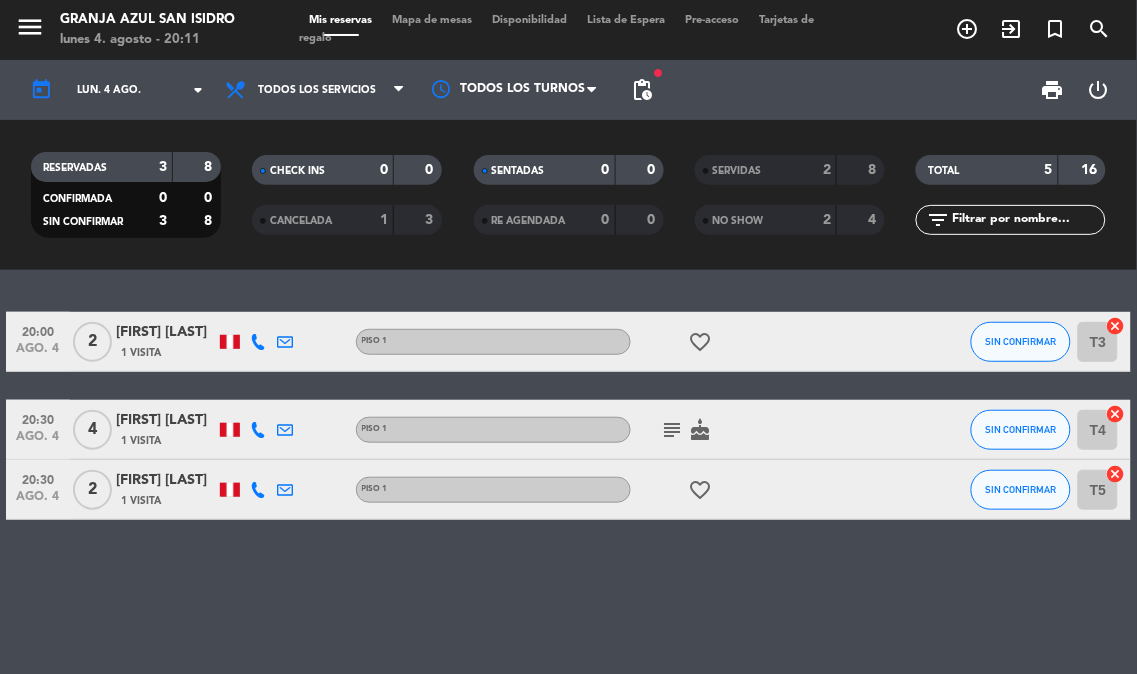 click on "20:00   ago. 4   2   [FIRST] [LAST]   1 Visita   Piso 1  favorite_border  SIN CONFIRMAR T3  cancel   20:30   ago. 4   4   [FIRST] [LAST]   1 Visita   Piso 1  subject   cake  SIN CONFIRMAR T4  cancel   20:30   ago. 4   2   [FIRST] [LAST]   1 Visita   Piso 1  favorite_border  SIN CONFIRMAR T5  cancel" 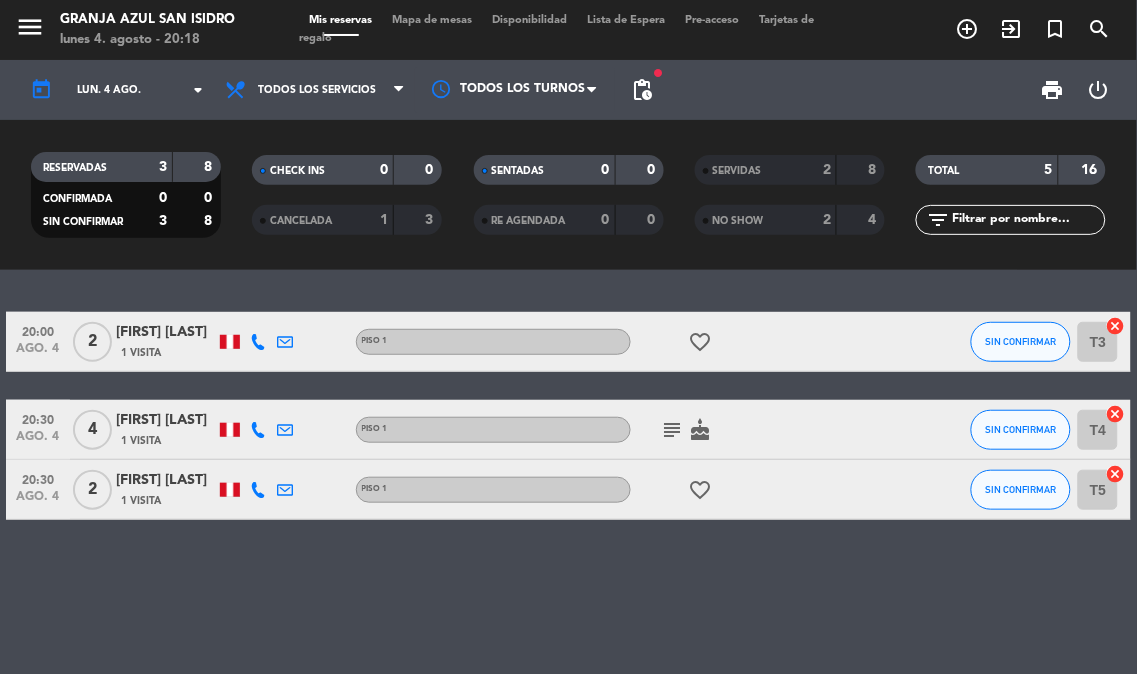 click on "[FIRST] [LAST]" 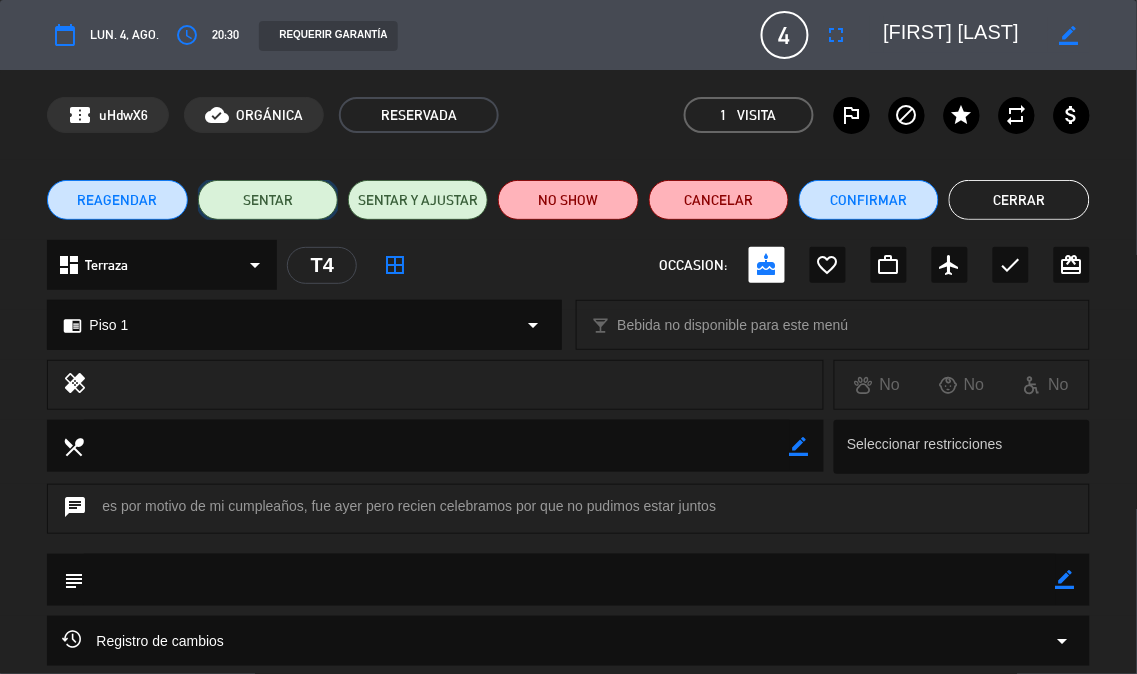 click on "SENTAR" 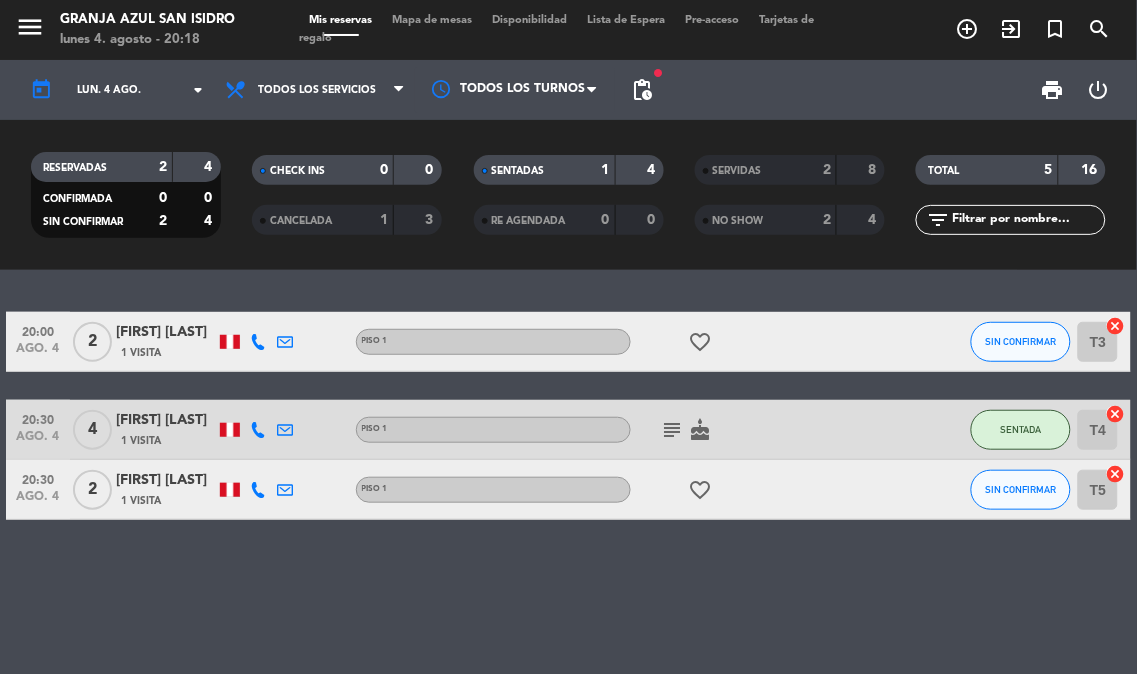 click on "1 Visita" 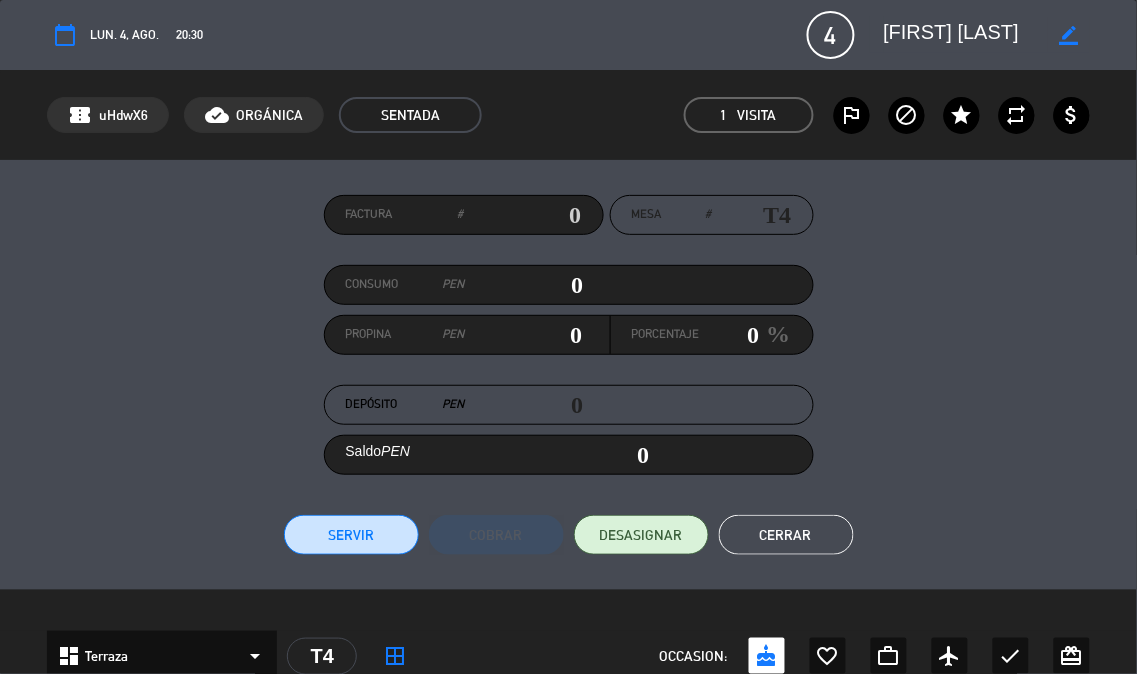 click on "Servir" at bounding box center (351, 535) 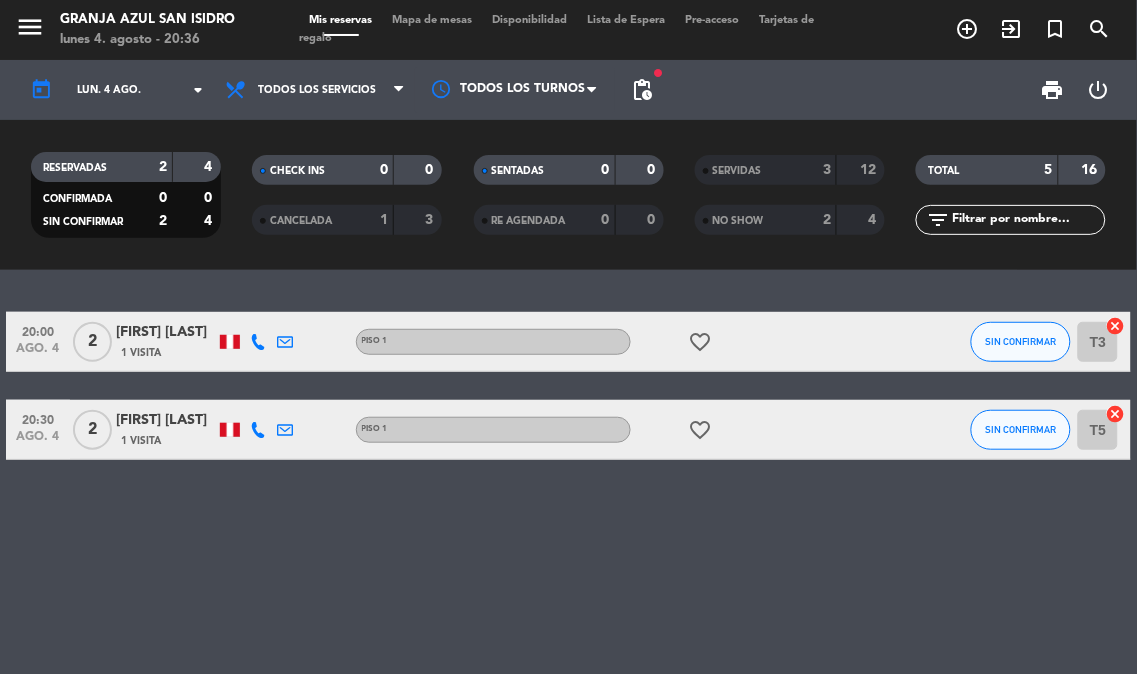 click on "20:00   ago. 4   2   [FIRST] [LAST]   1 Visita   Piso 1  favorite_border  SIN CONFIRMAR T3  cancel   20:30   ago. 4   2   [FIRST] [LAST]   1 Visita   Piso 1  favorite_border  SIN CONFIRMAR T5  cancel" 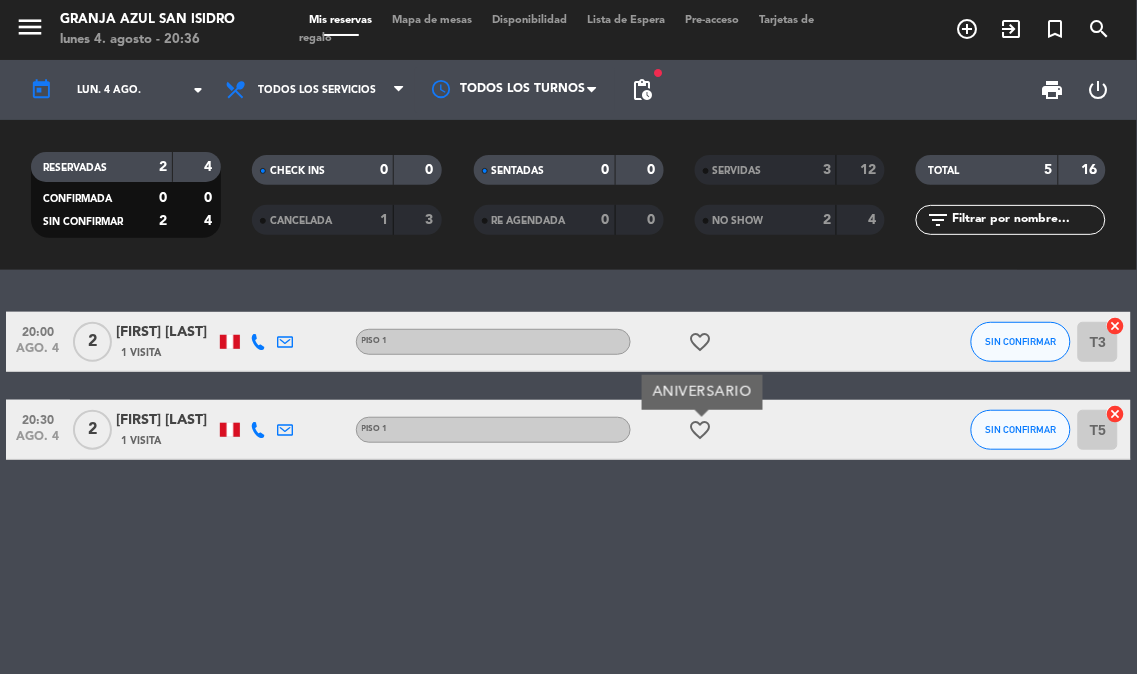 click on "20:00   ago. 4   2   [FIRST] [LAST]   1 Visita   Piso 1  favorite_border  SIN CONFIRMAR T3  cancel   20:30   ago. 4   2   [FIRST] [LAST]   1 Visita   Piso 1  favorite_border  ANIVERSARIO SIN CONFIRMAR T5  cancel" 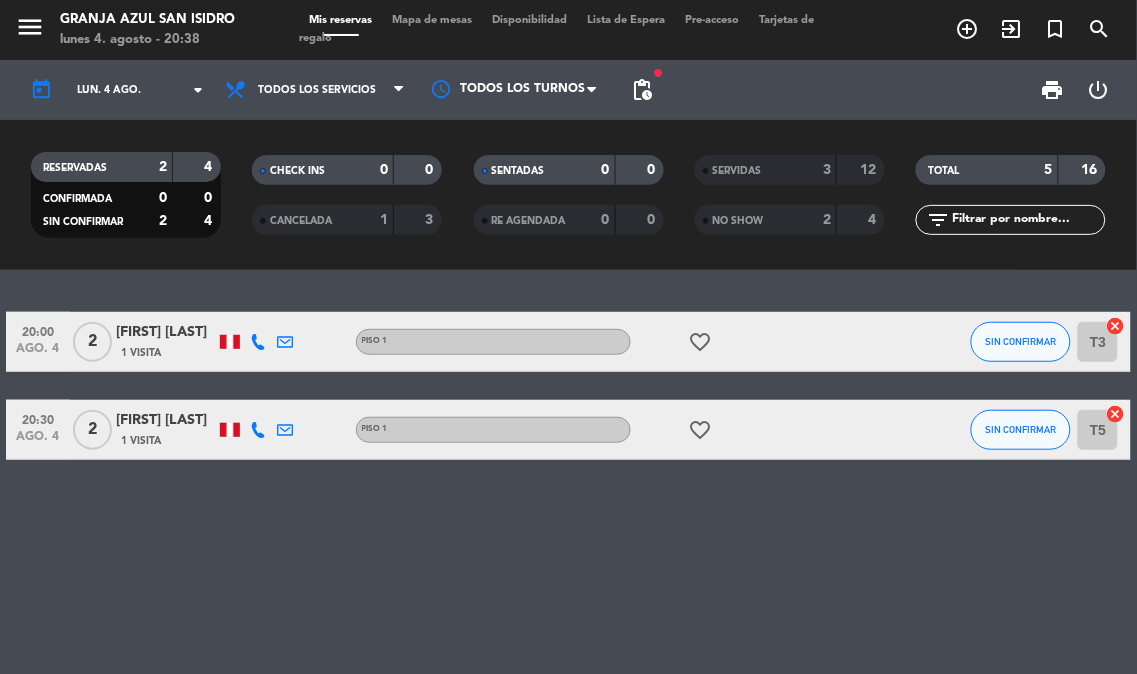 click on "1 Visita" 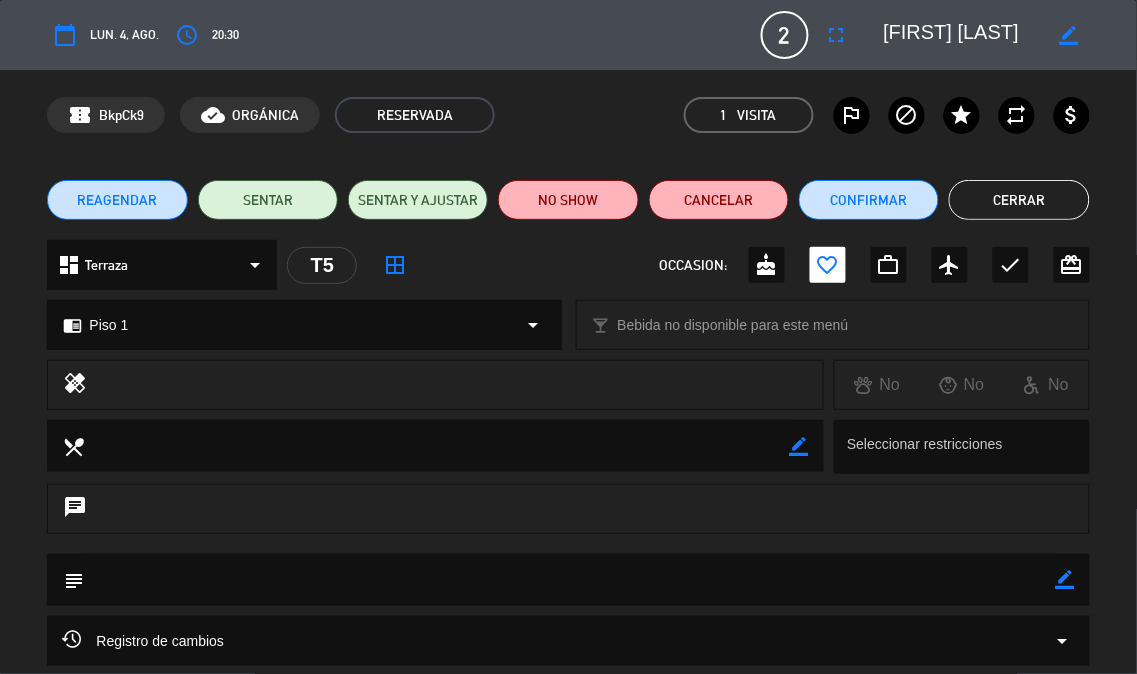 click on "Cerrar" 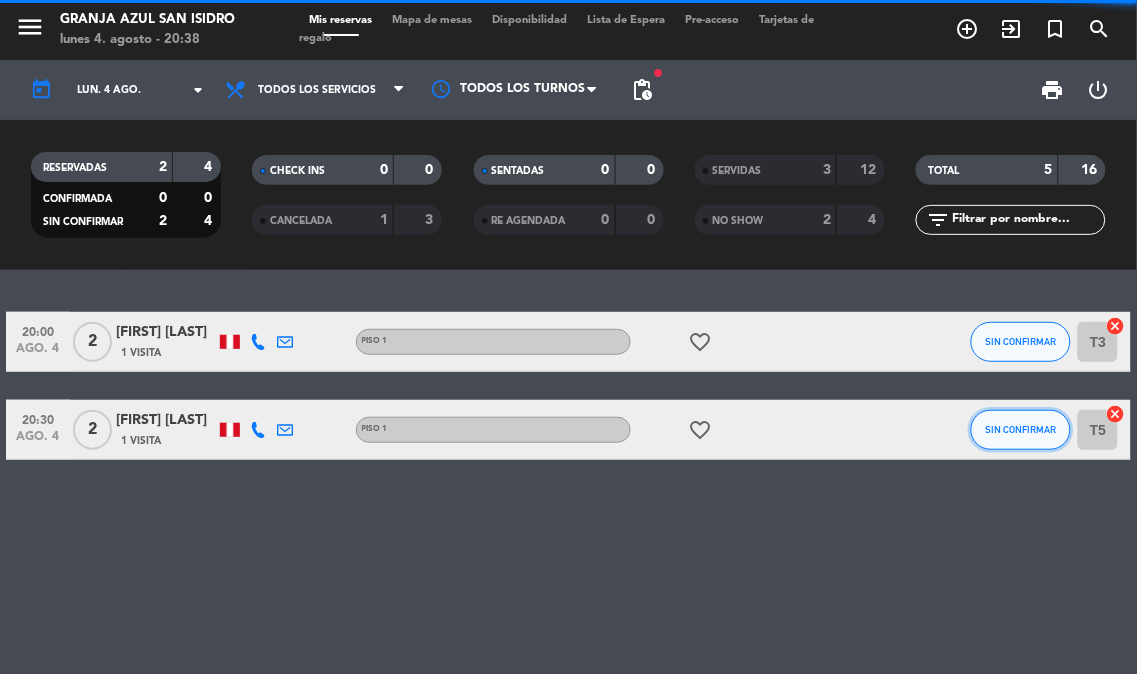 click on "SIN CONFIRMAR" 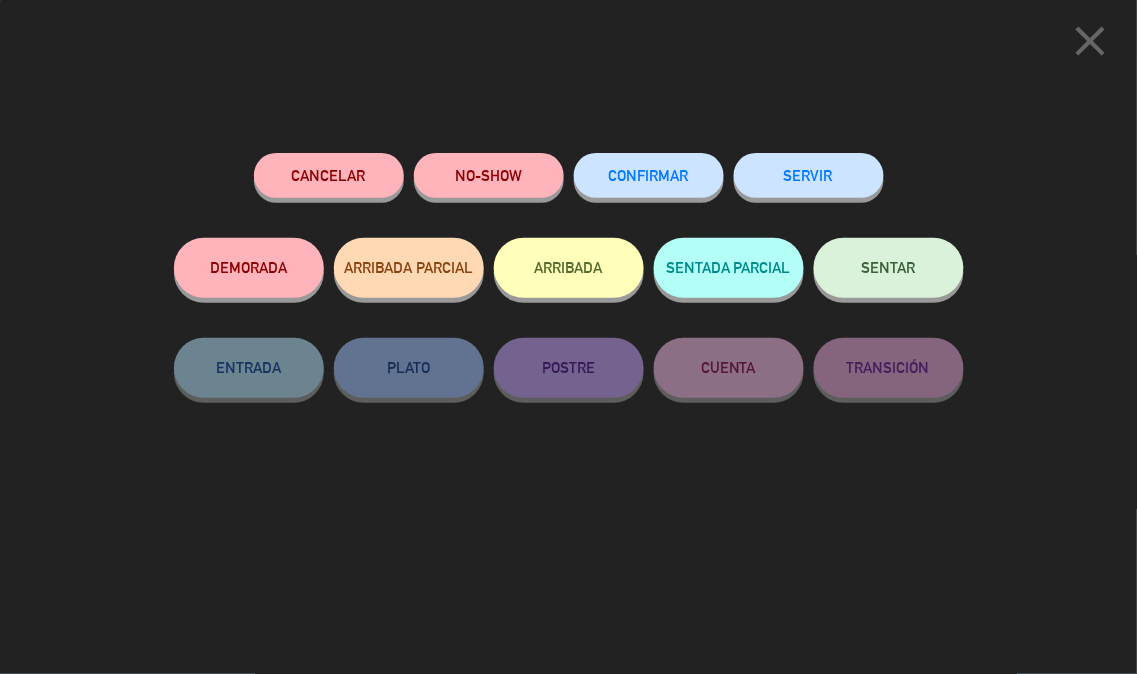 click on "SERVIR" 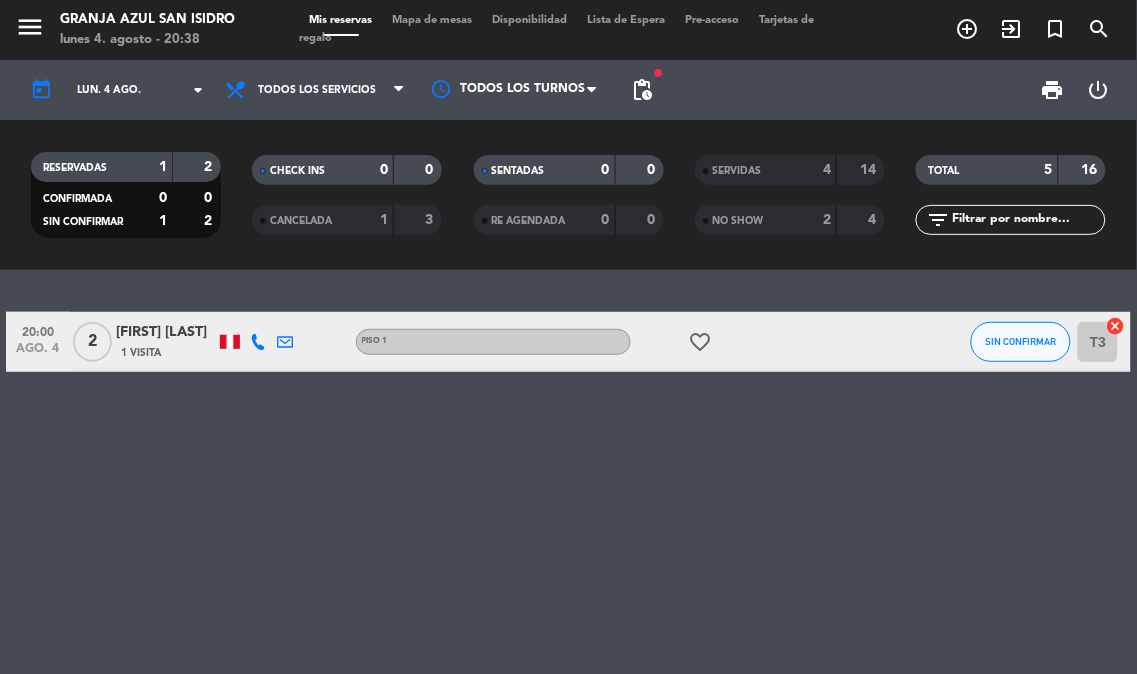 click on "20:00   ago. 4   2   [FIRST] [LAST]   1 Visita   Piso 1  favorite_border  SIN CONFIRMAR T3  cancel" 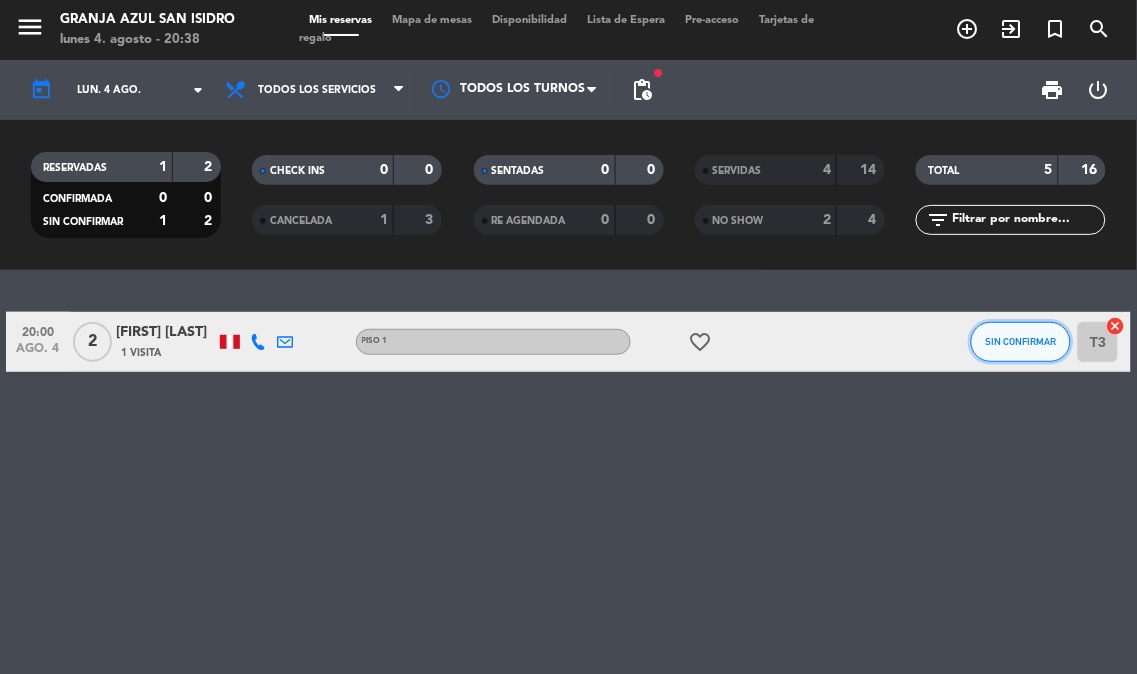 click on "SIN CONFIRMAR" 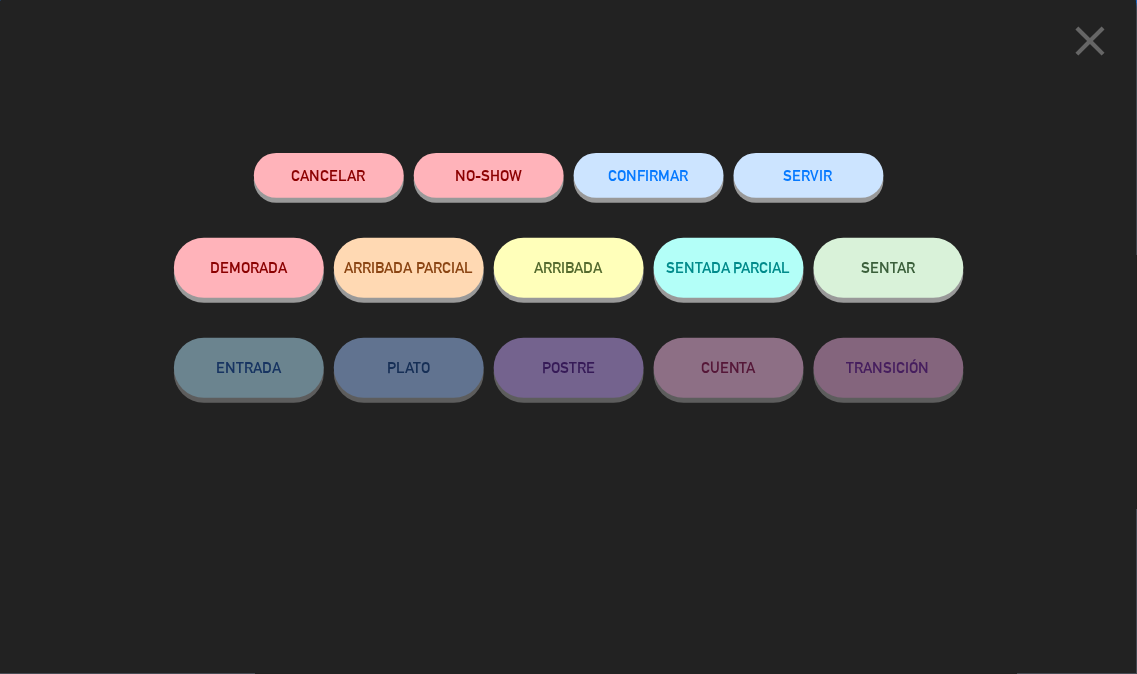 click on "NO-SHOW" 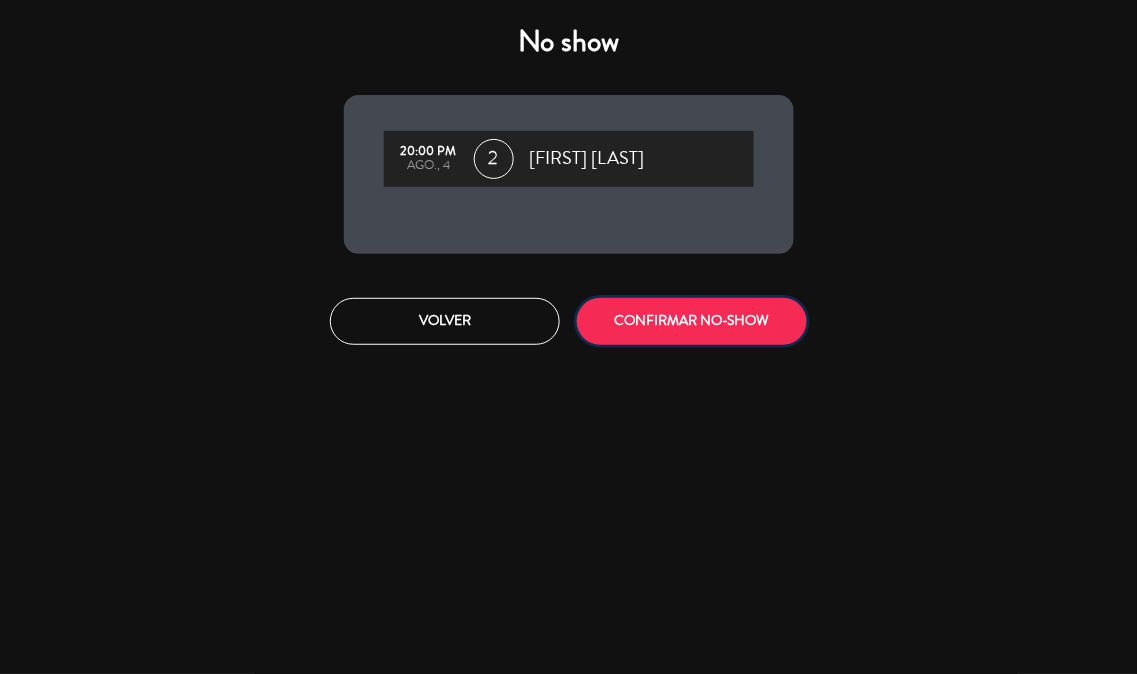 click on "CONFIRMAR NO-SHOW" 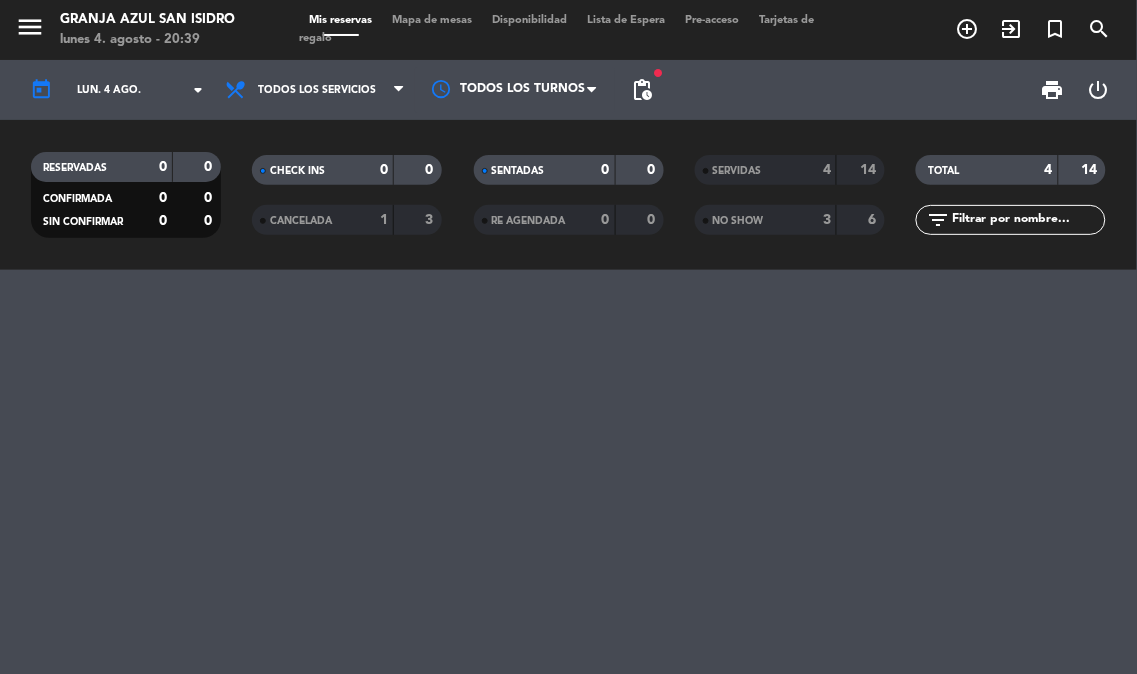 click 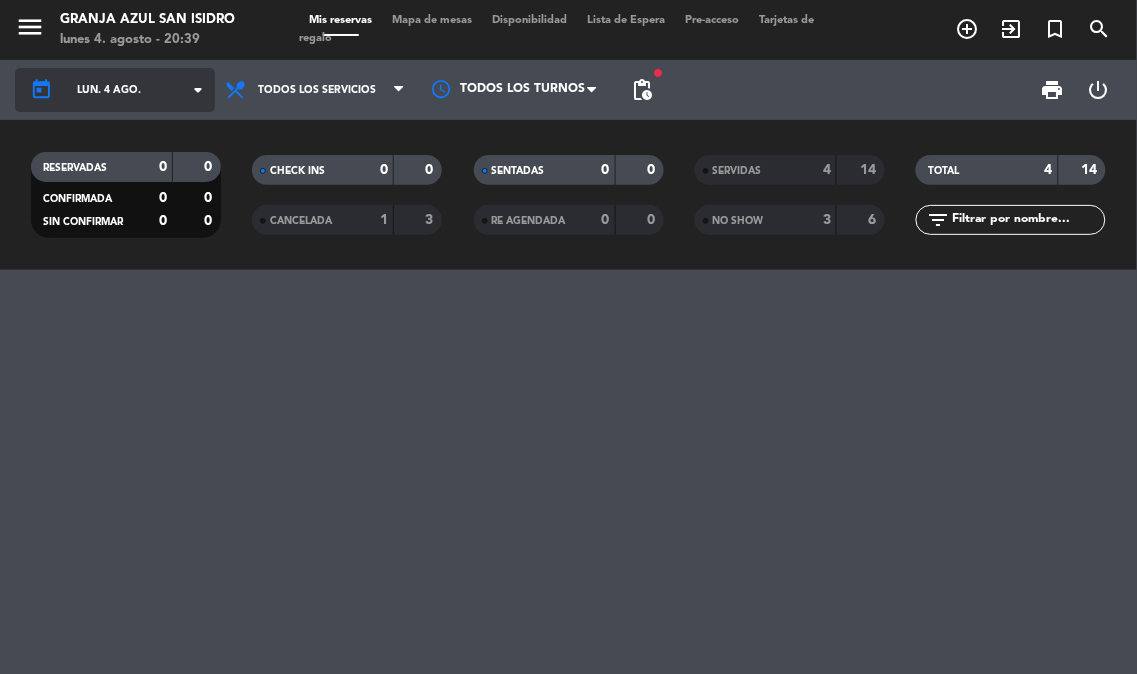 click on "lun. 4 ago." 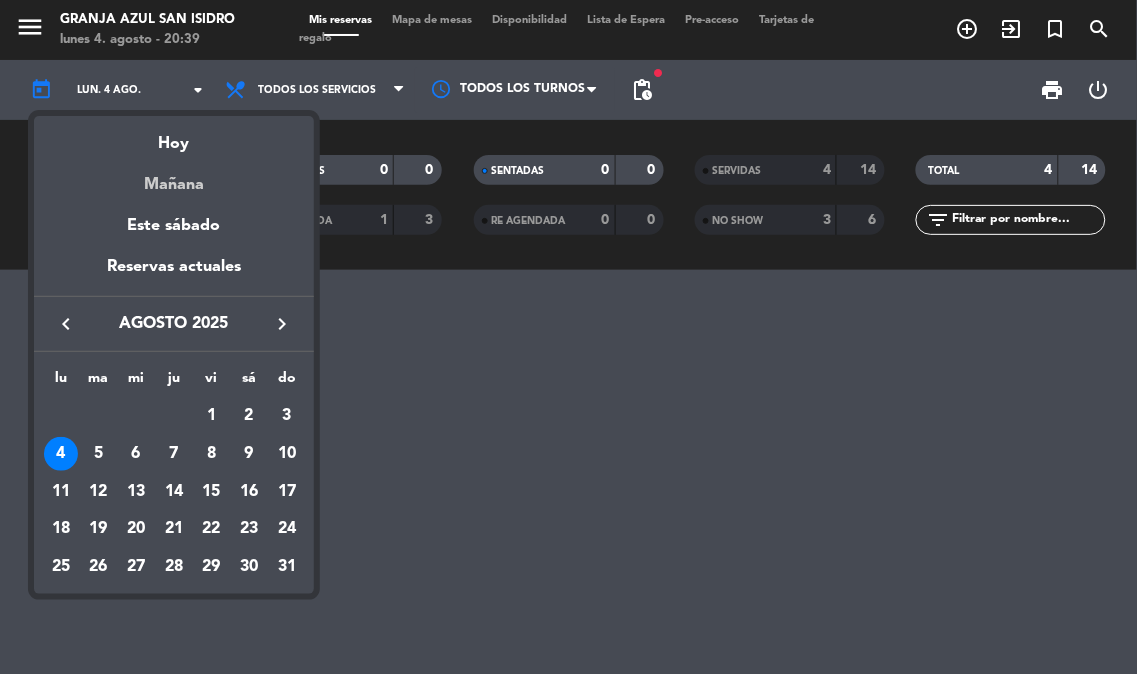 click on "Mañana" at bounding box center (174, 177) 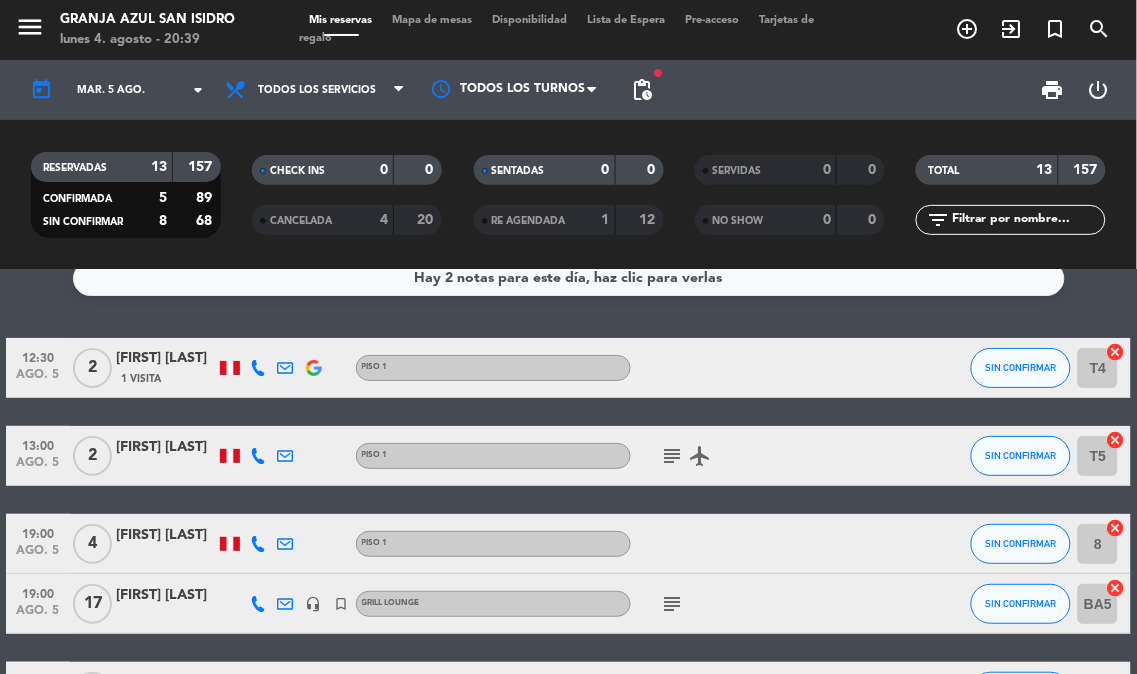 scroll, scrollTop: 17, scrollLeft: 0, axis: vertical 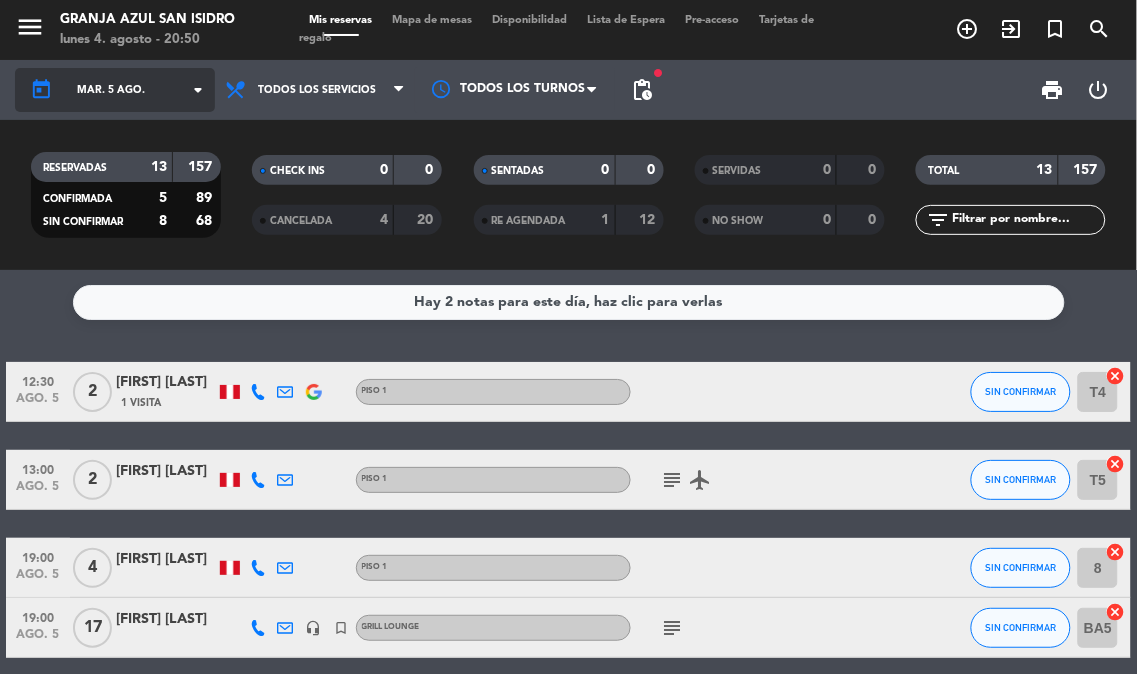 click on "mar. 5 ago." 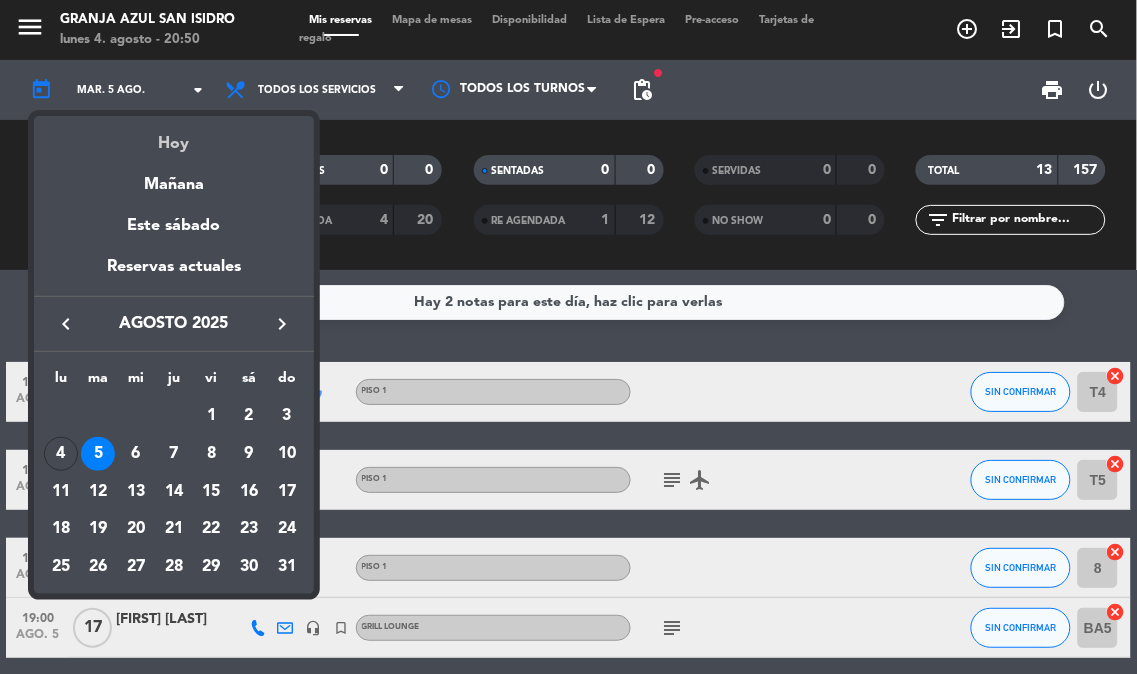 click on "Hoy" at bounding box center (174, 136) 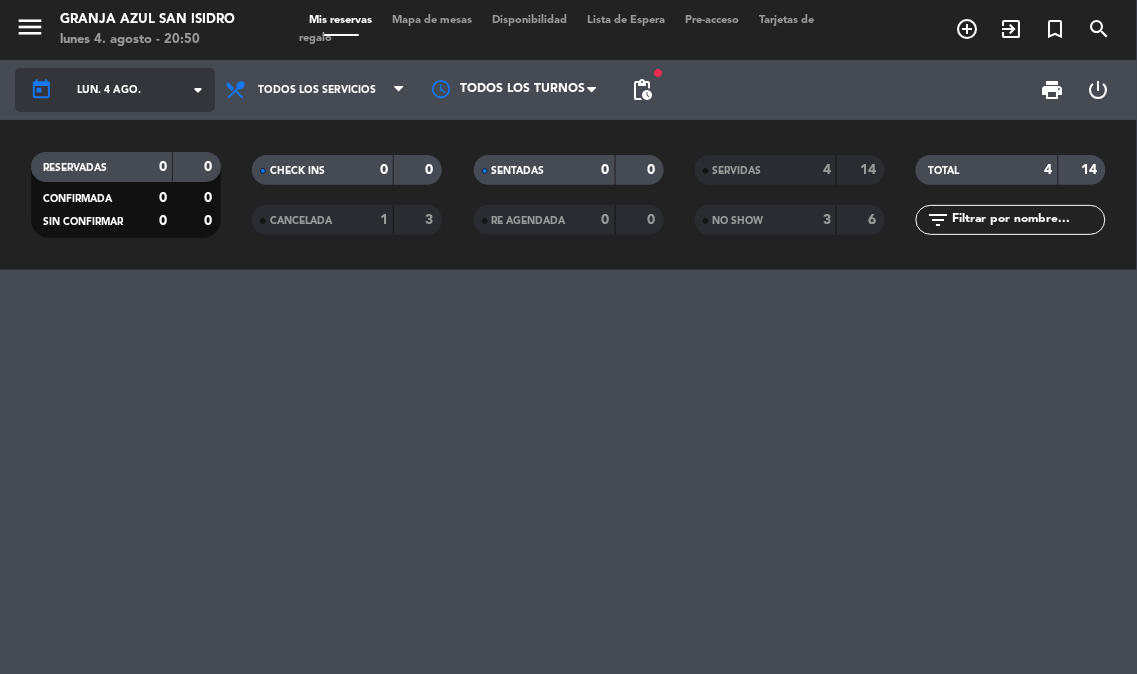 click on "lun. 4 ago." 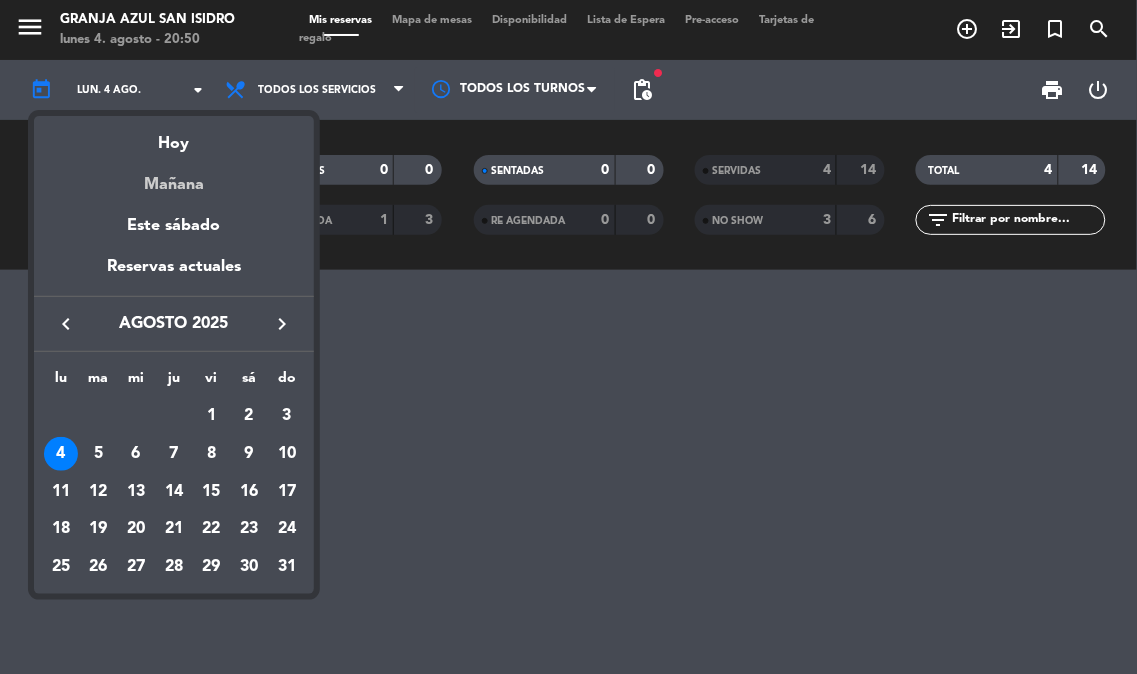 click on "Mañana" at bounding box center (174, 177) 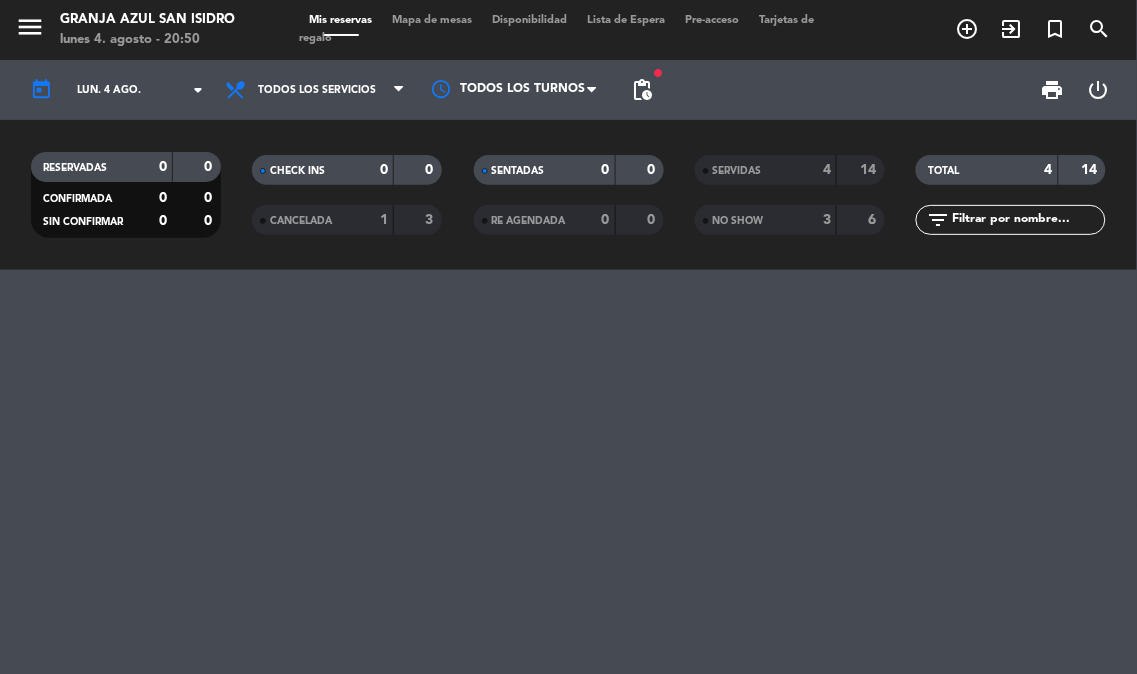 type on "mar. 5 ago." 